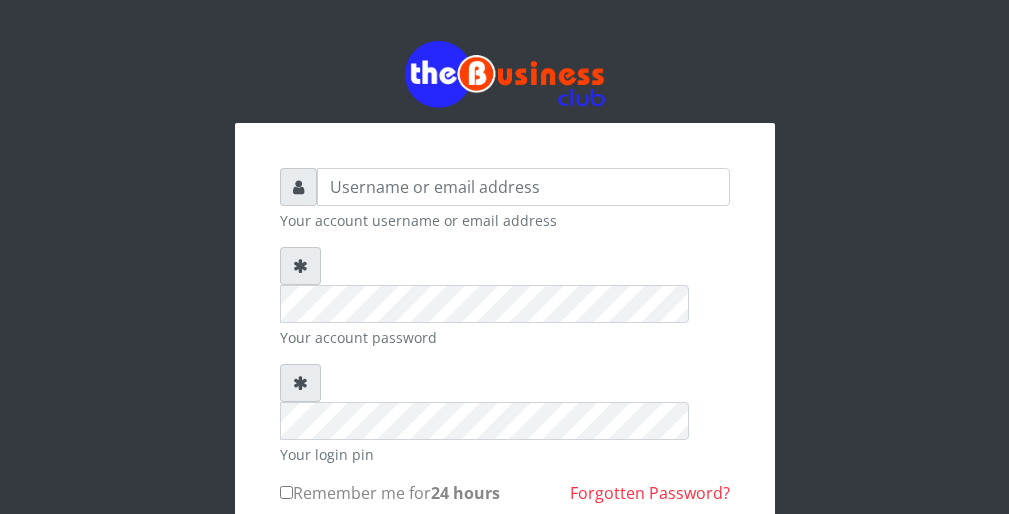 scroll, scrollTop: 0, scrollLeft: 0, axis: both 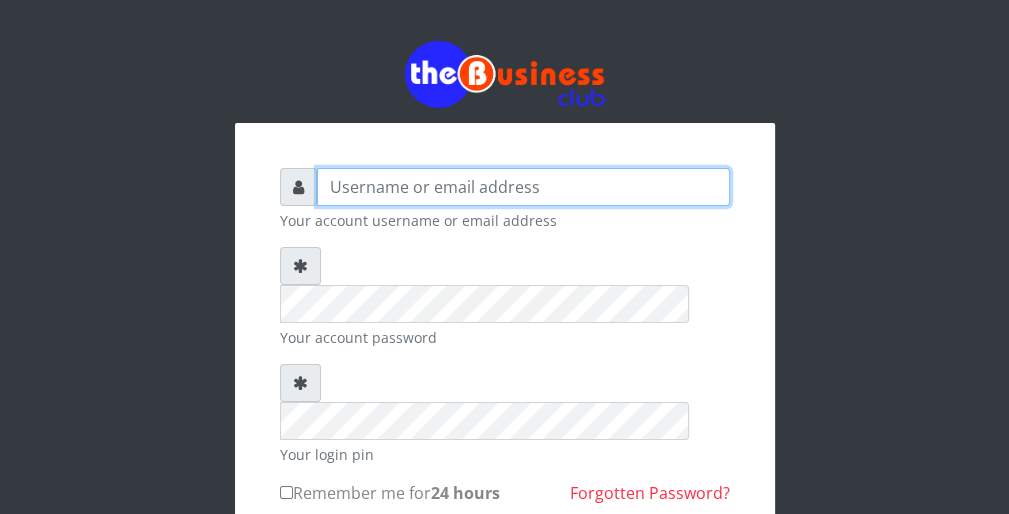 type on "wergbac8" 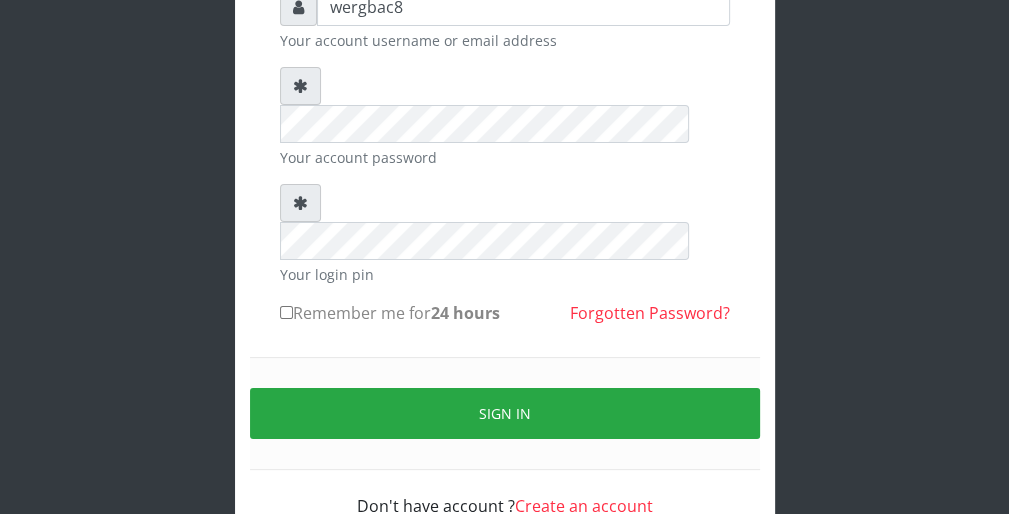 scroll, scrollTop: 184, scrollLeft: 0, axis: vertical 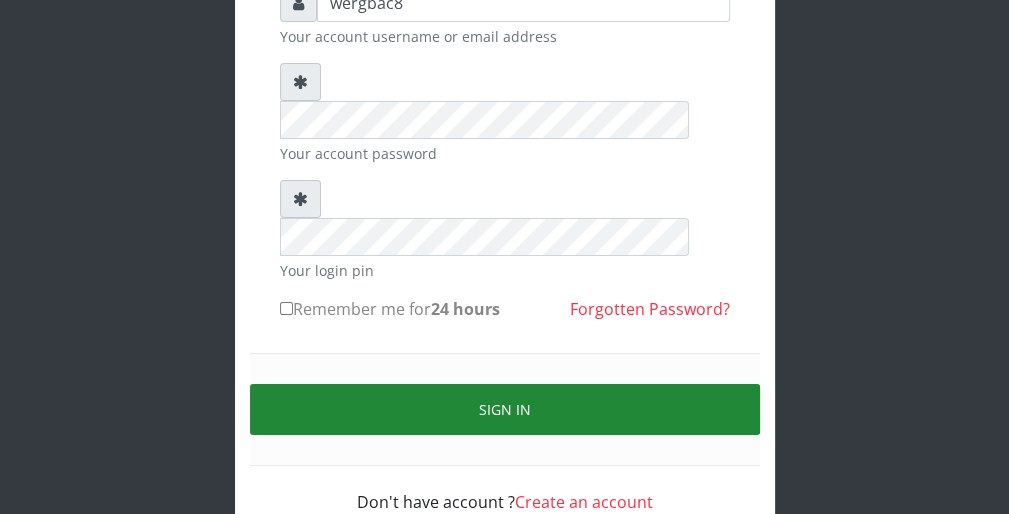 click on "Sign in" at bounding box center [505, 409] 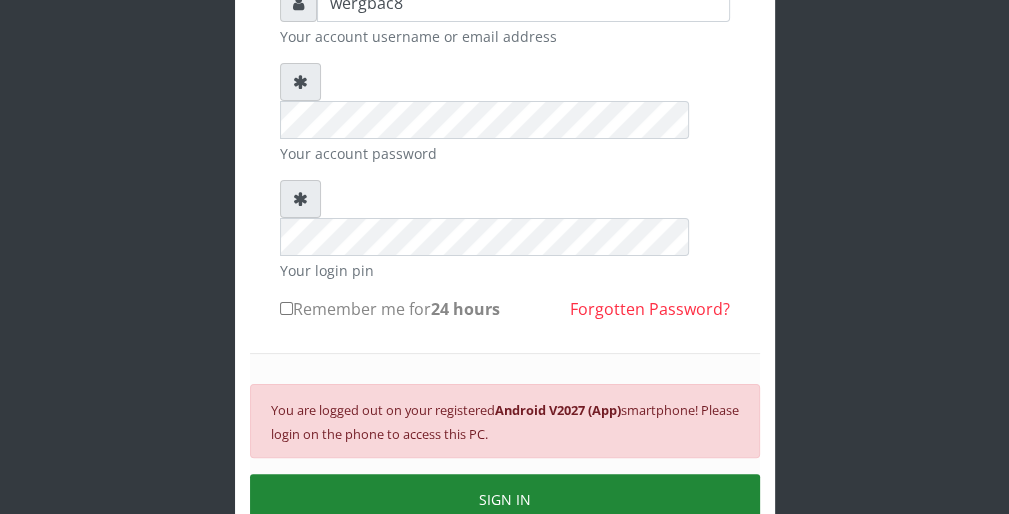 click on "SIGN IN" at bounding box center [505, 499] 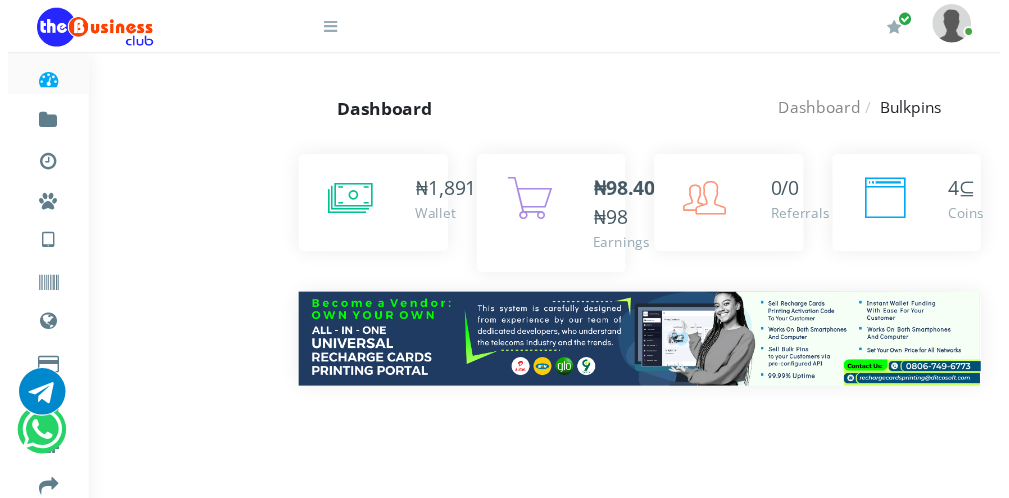 scroll, scrollTop: 0, scrollLeft: 0, axis: both 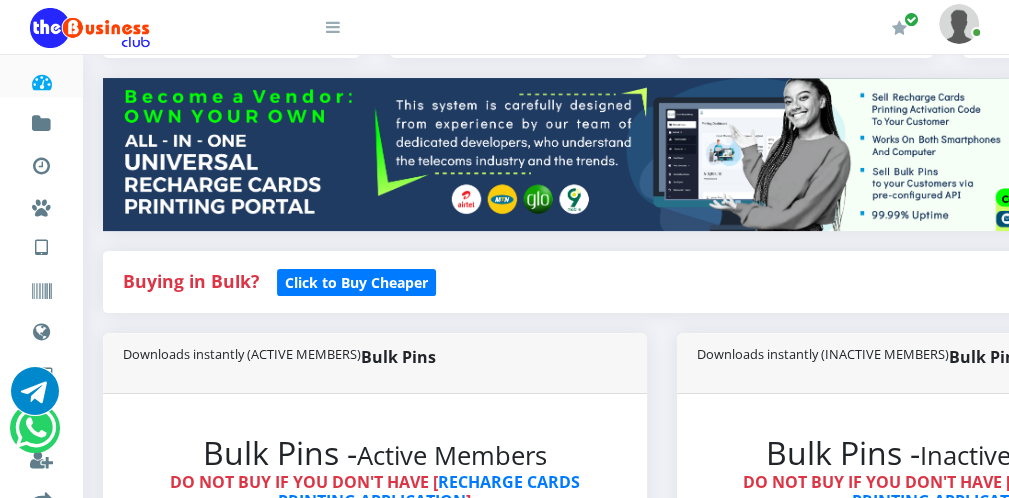 click on "Dashboard
Fund wallet  [ 1,890.82 ]
Transactions
Miscellaneous Payments
AIRTIME & DATA
VTU
Nigerian VTU
International VTU
Vouchers
Data
Shared Data
Data Bundle
TRADE" at bounding box center [504, 2113] 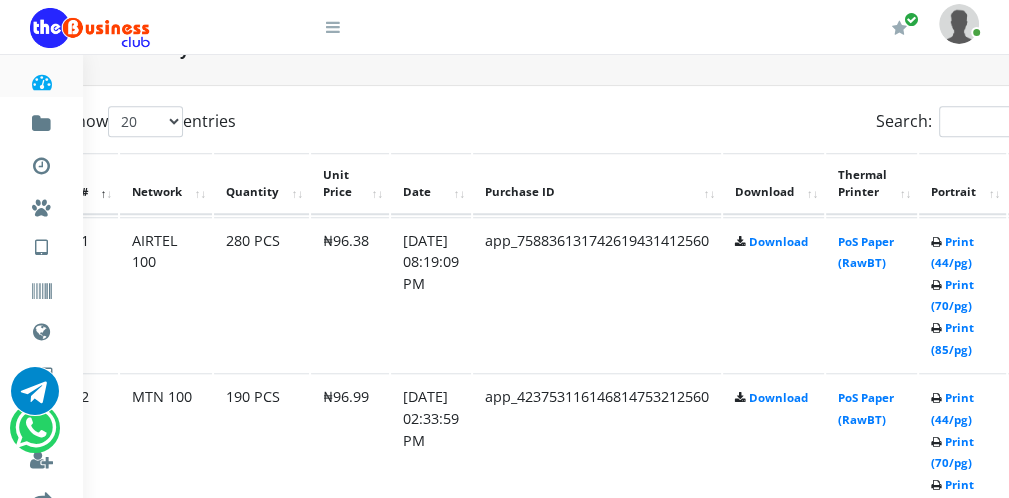 scroll, scrollTop: 1000, scrollLeft: 80, axis: both 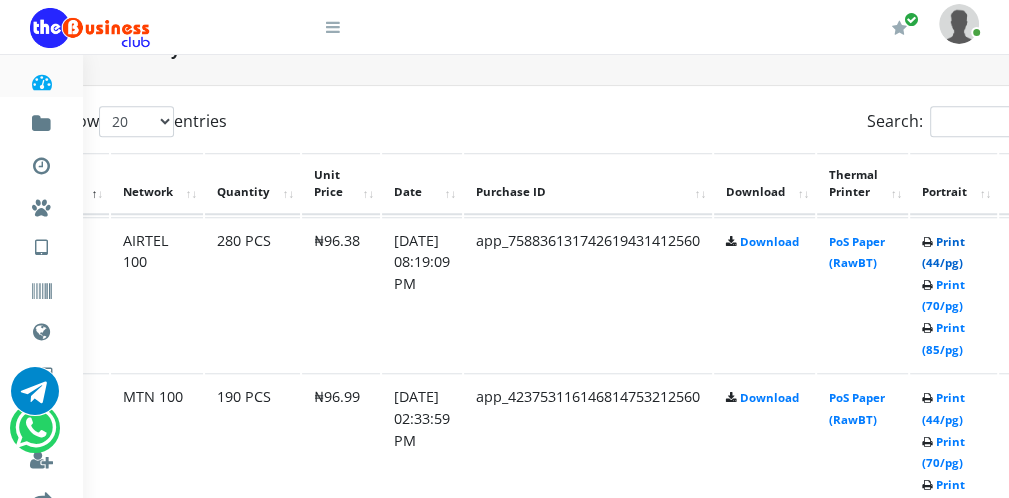click on "Print (44/pg)" at bounding box center [943, 252] 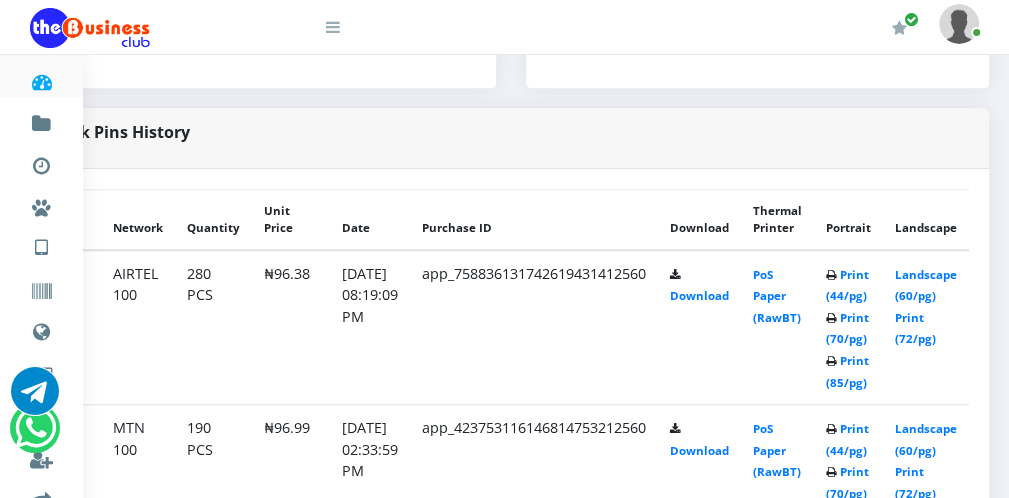 scroll, scrollTop: 918, scrollLeft: 276, axis: both 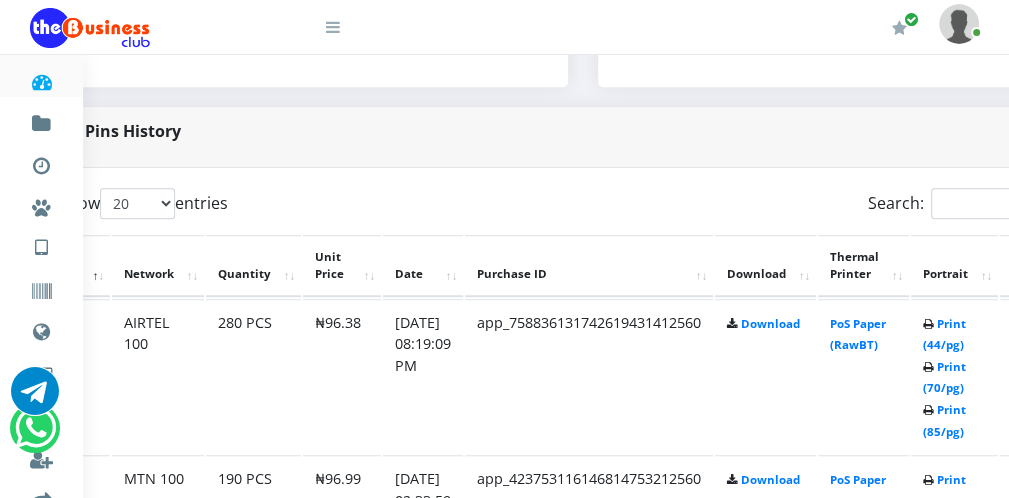 click at bounding box center [333, 27] 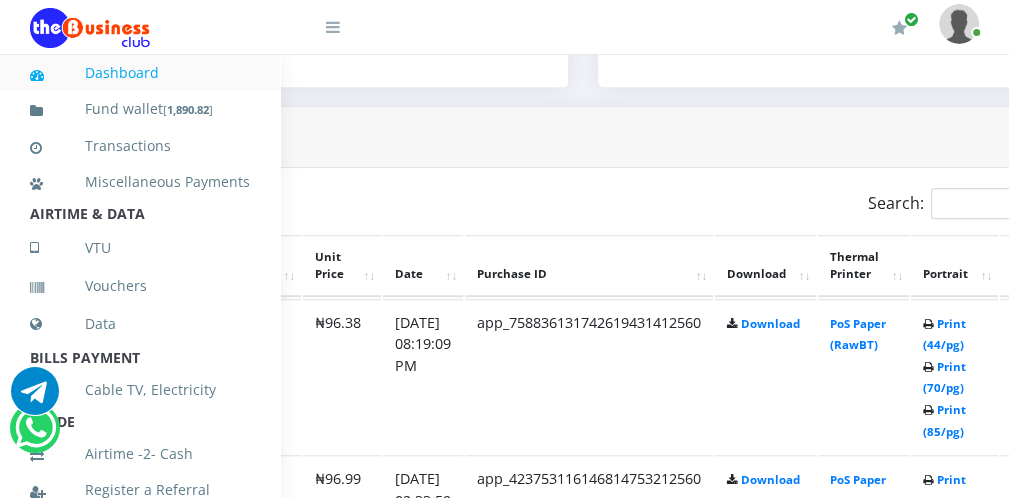scroll, scrollTop: 916, scrollLeft: 276, axis: both 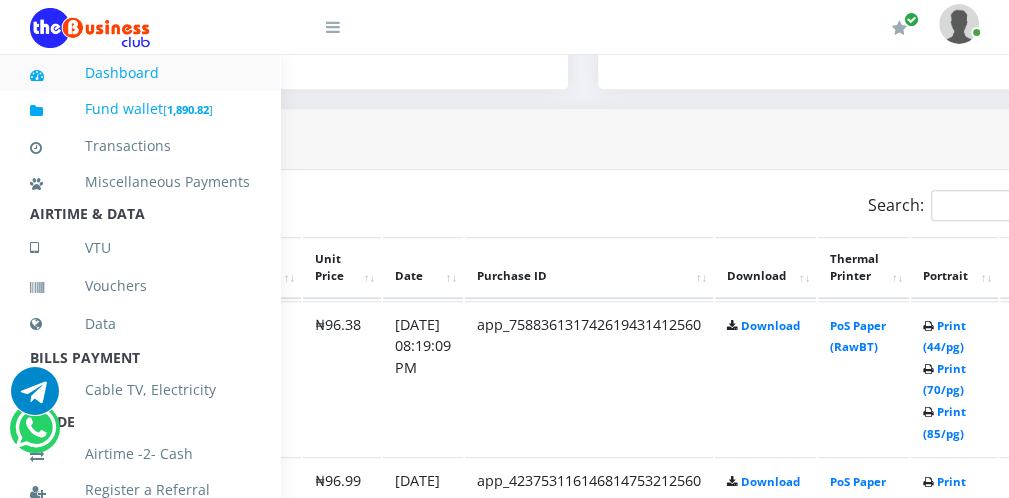 click on "1,890.82" at bounding box center (188, 109) 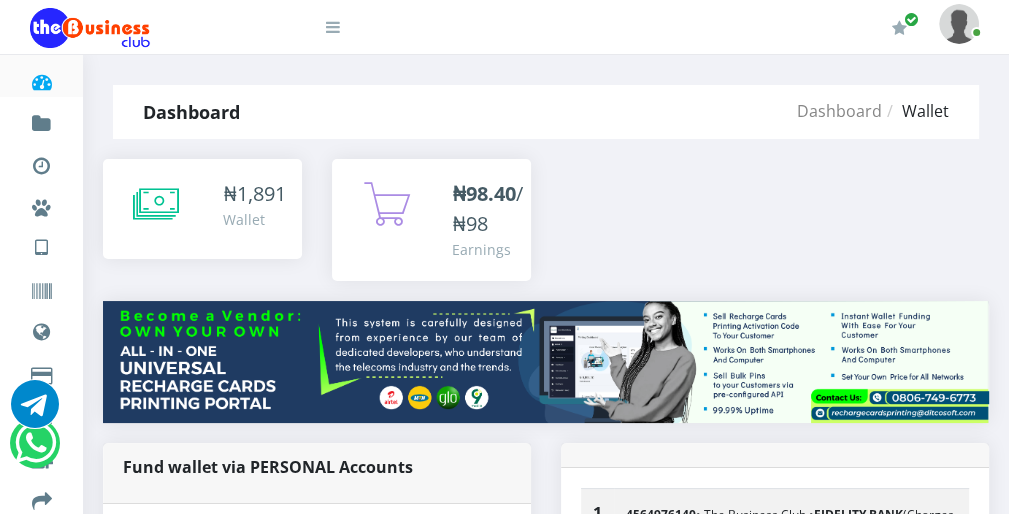 scroll, scrollTop: 0, scrollLeft: 0, axis: both 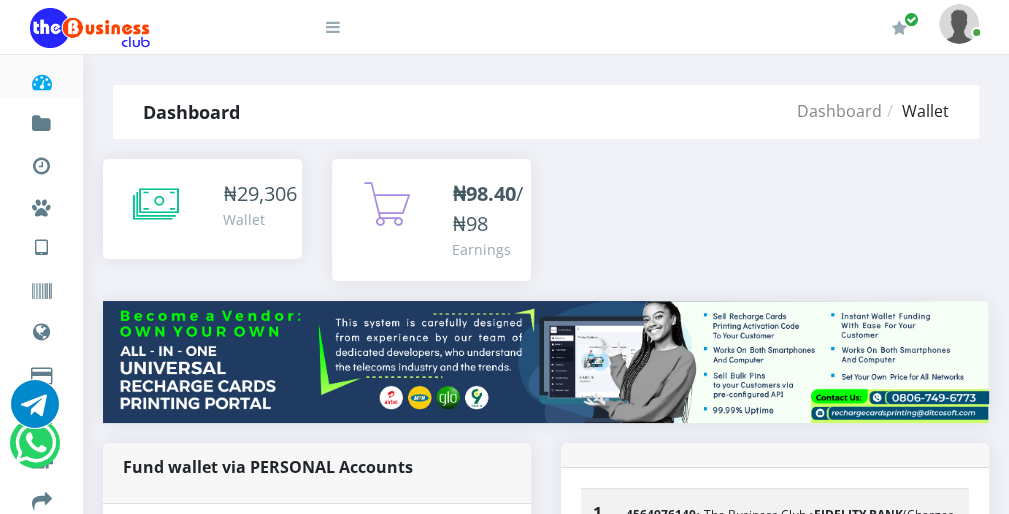click at bounding box center (333, 27) 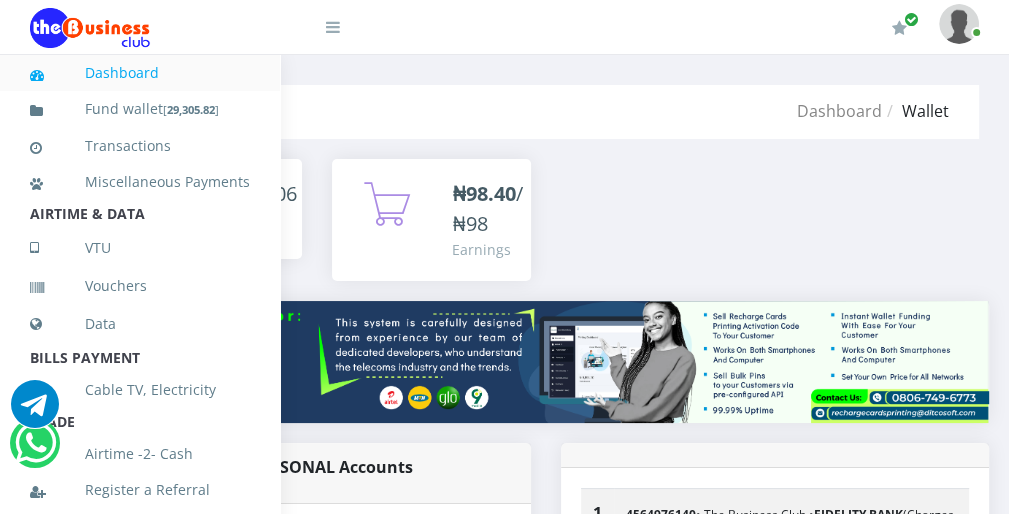 scroll, scrollTop: 436, scrollLeft: 0, axis: vertical 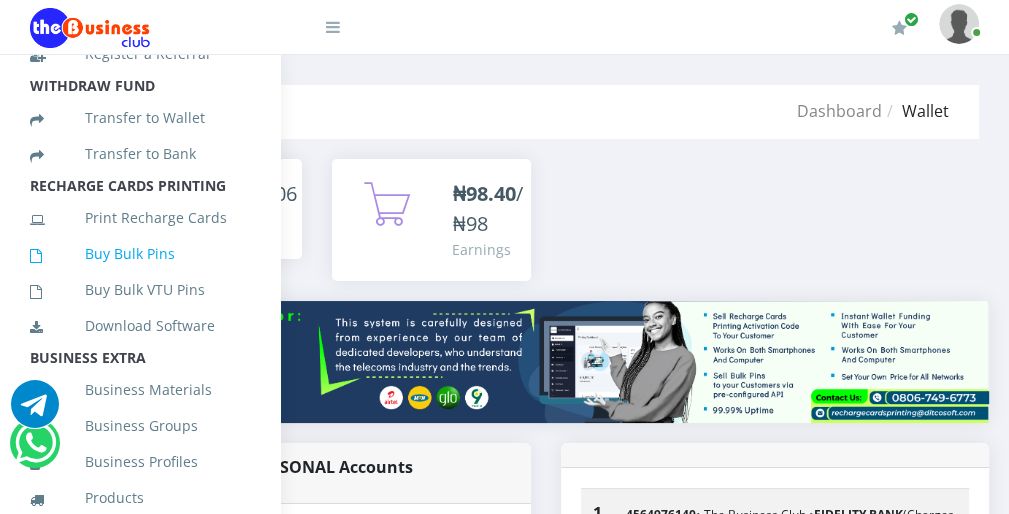 click on "Buy Bulk Pins" at bounding box center (140, 254) 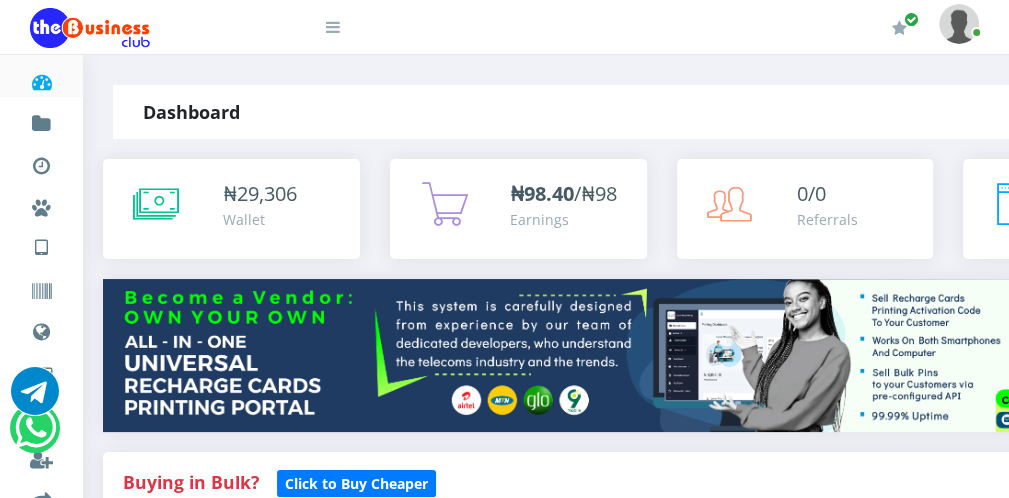 scroll, scrollTop: 0, scrollLeft: 0, axis: both 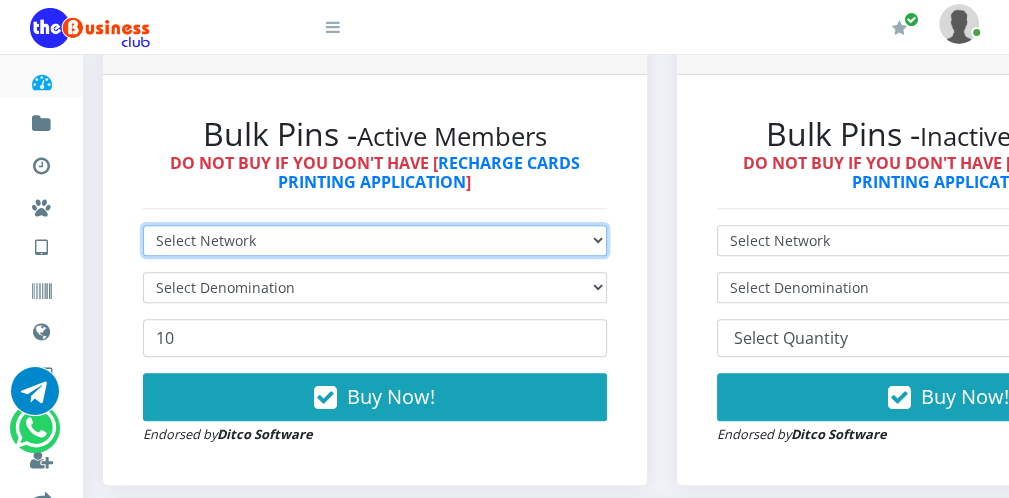 click on "Select Network
MTN
Globacom
9Mobile
Airtel" at bounding box center [375, 240] 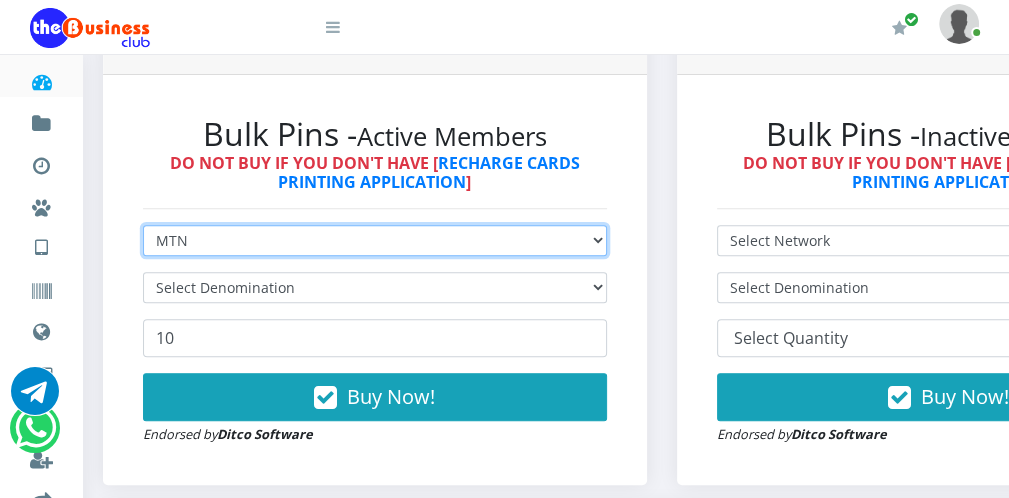click on "Select Network
MTN
Globacom
9Mobile
Airtel" at bounding box center [375, 240] 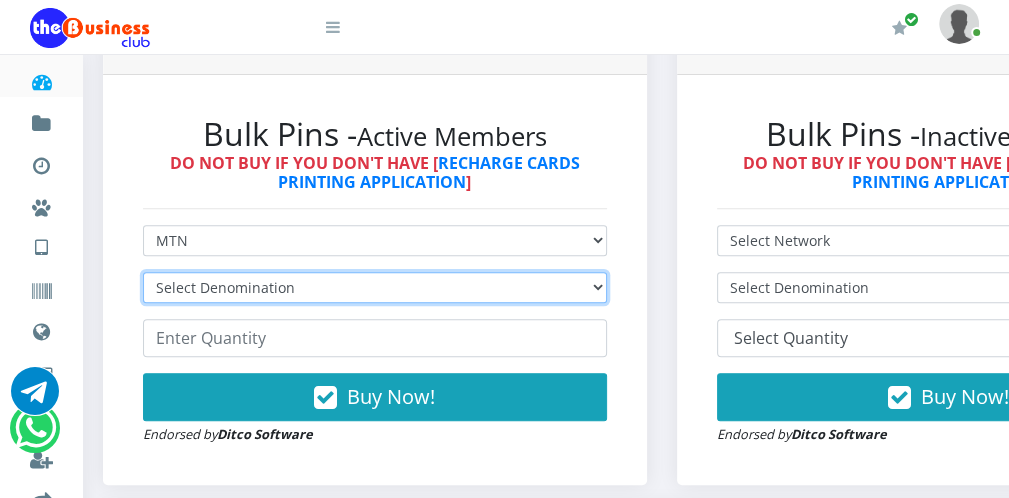 click on "Select Denomination MTN NGN100 - ₦96.99 MTN NGN200 - ₦193.98 MTN NGN400 - ₦387.96 MTN NGN500 - ₦484.95 MTN NGN1000 - ₦969.90 MTN NGN1500 - ₦1,454.85" at bounding box center (375, 287) 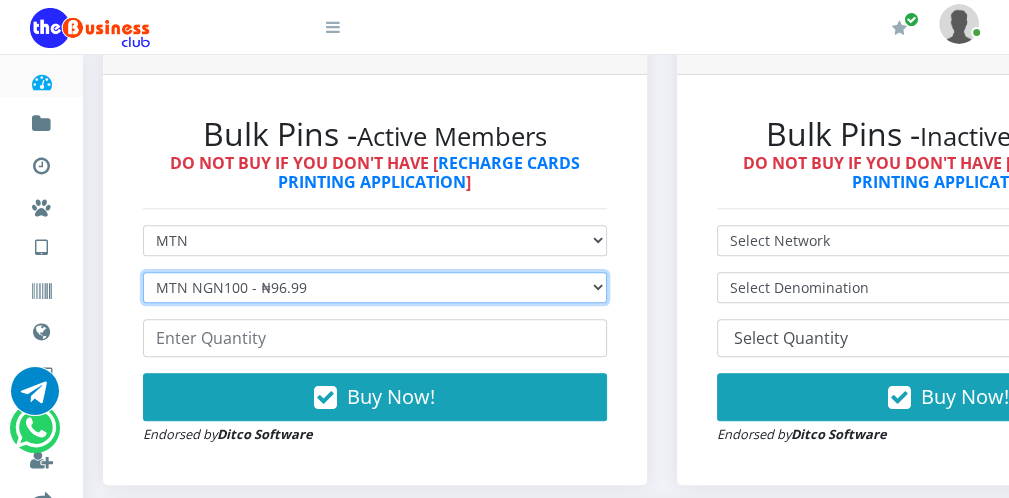 click on "Select Denomination MTN NGN100 - ₦96.99 MTN NGN200 - ₦193.98 MTN NGN400 - ₦387.96 MTN NGN500 - ₦484.95 MTN NGN1000 - ₦969.90 MTN NGN1500 - ₦1,454.85" at bounding box center (375, 287) 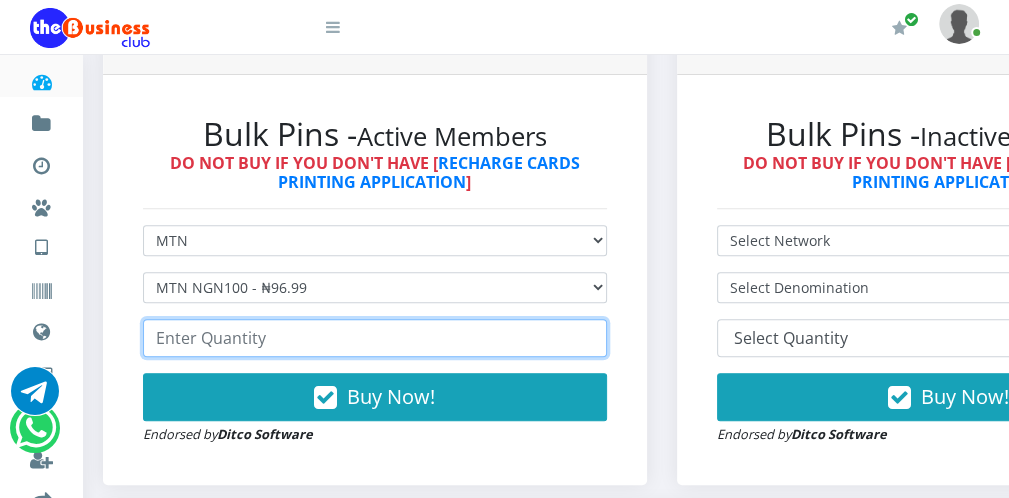 click at bounding box center (375, 338) 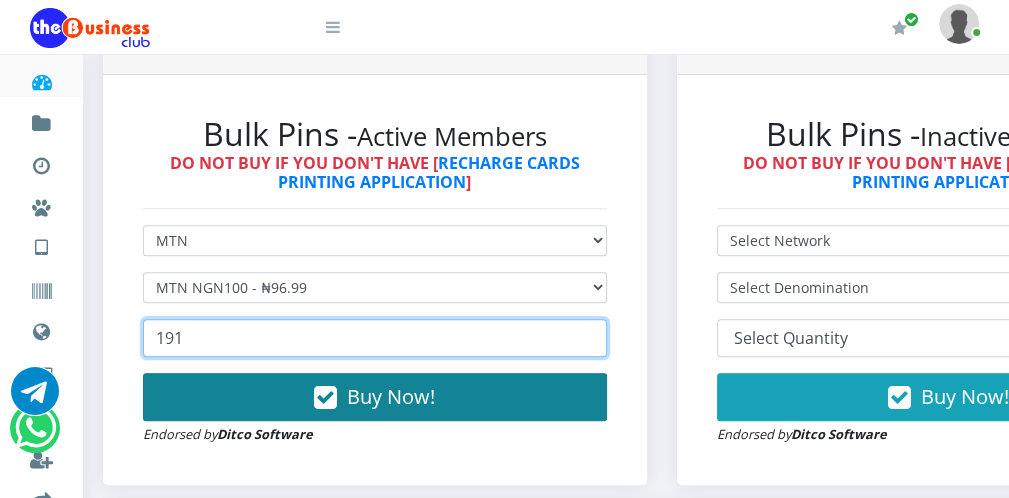 type on "191" 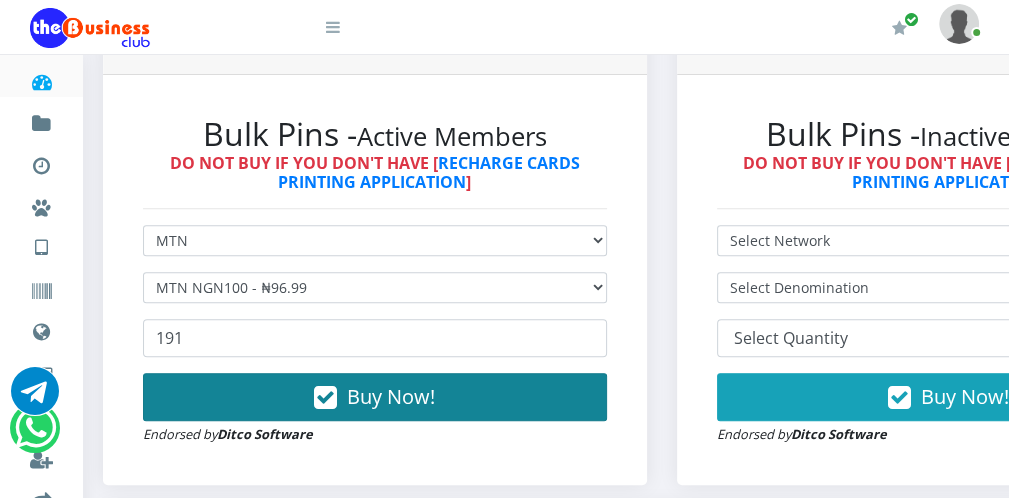click at bounding box center [325, 398] 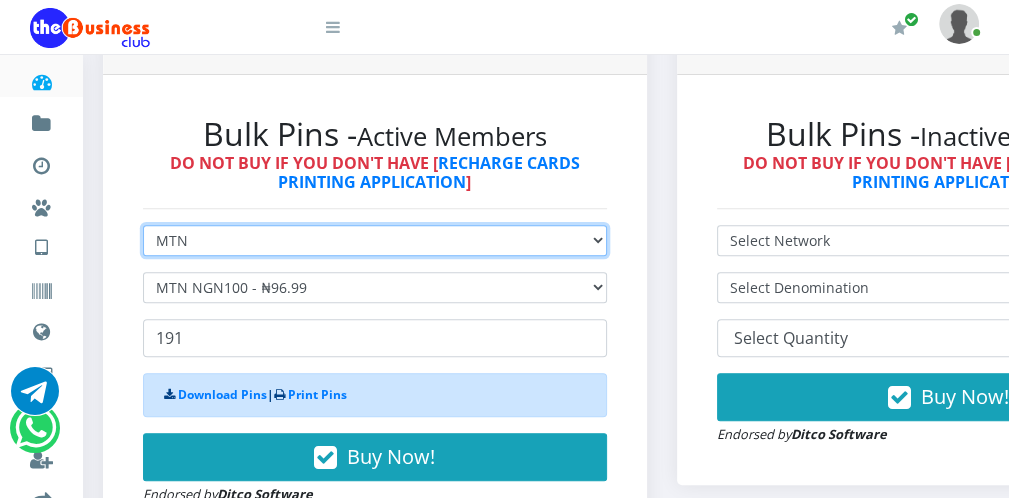 click on "Select Network
MTN
Globacom
9Mobile
Airtel" at bounding box center (375, 240) 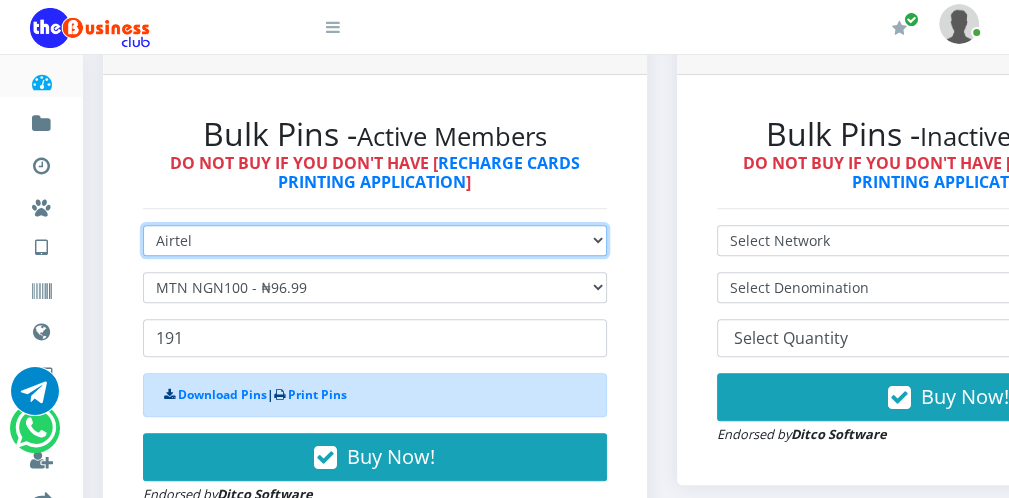 click on "Select Network
MTN
Globacom
9Mobile
Airtel" at bounding box center [375, 240] 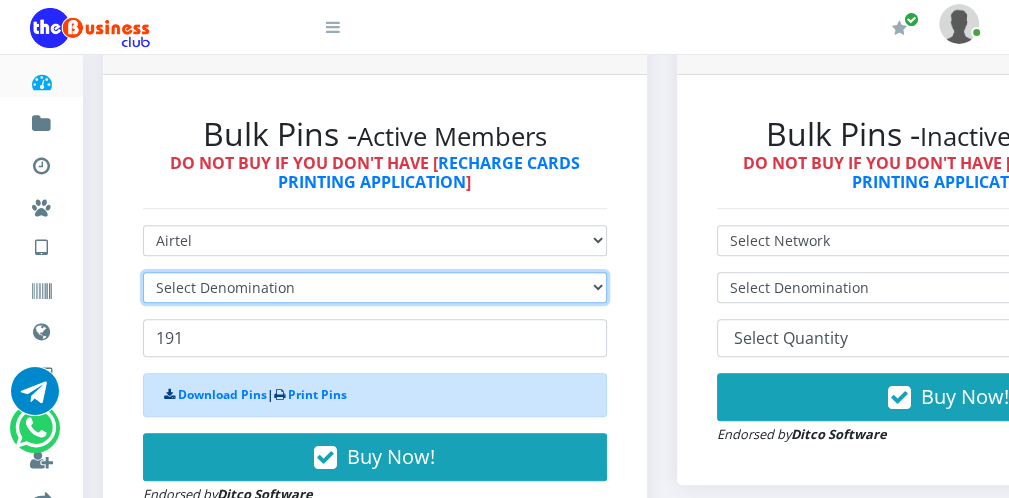 click on "Select Denomination" at bounding box center (375, 287) 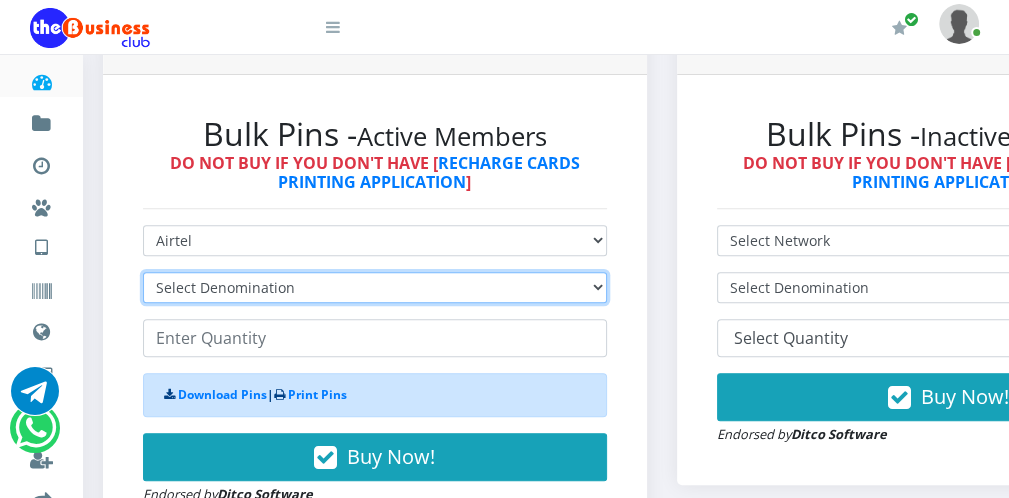 click on "Select Denomination Airtel NGN100 - ₦96.38 Airtel NGN200 - ₦192.76 Airtel NGN500 - ₦481.90 Airtel NGN1000 - ₦963.80" at bounding box center (375, 287) 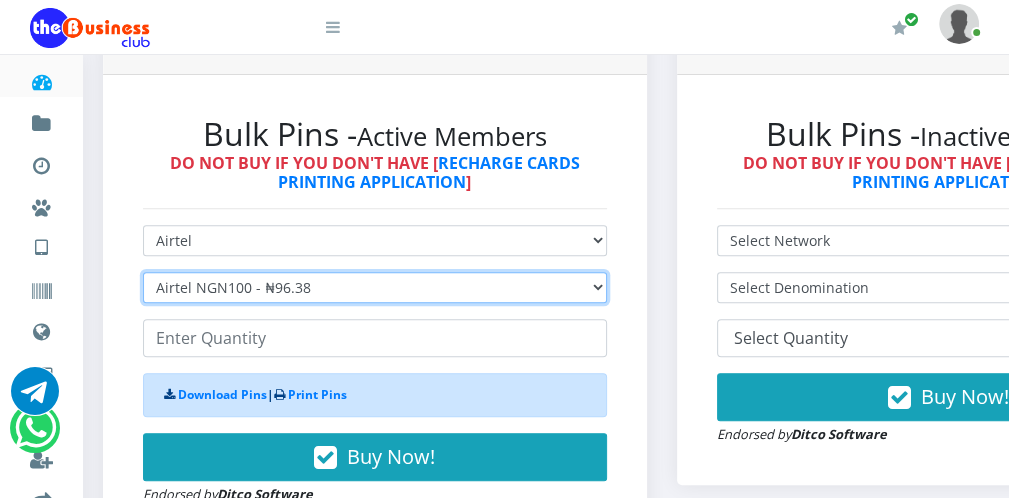 click on "Select Denomination Airtel NGN100 - ₦96.38 Airtel NGN200 - ₦192.76 Airtel NGN500 - ₦481.90 Airtel NGN1000 - ₦963.80" at bounding box center (375, 287) 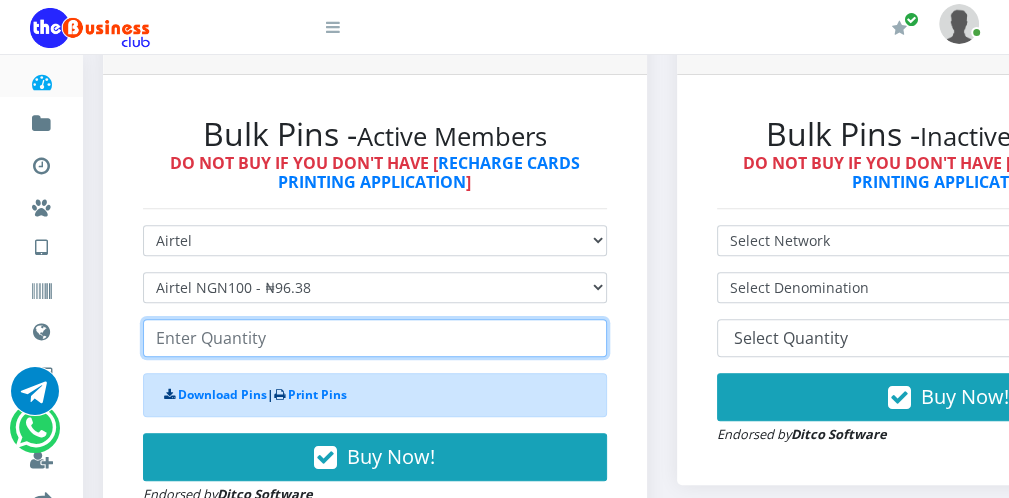 click at bounding box center [375, 338] 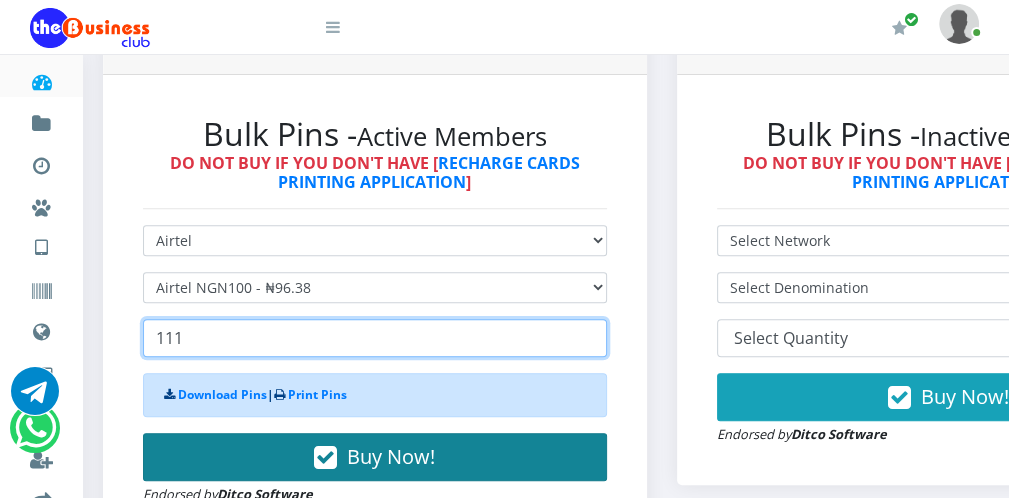 type on "111" 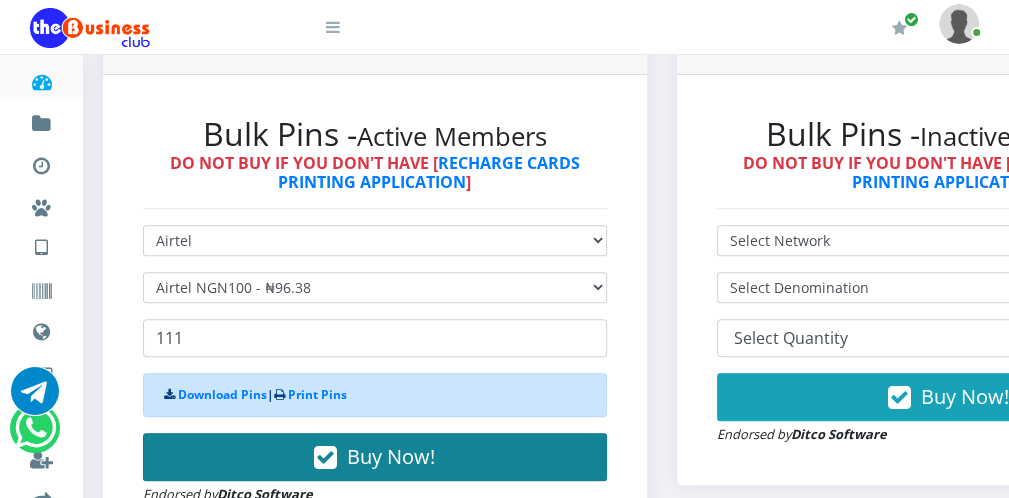 click on "Buy Now!" at bounding box center [375, 457] 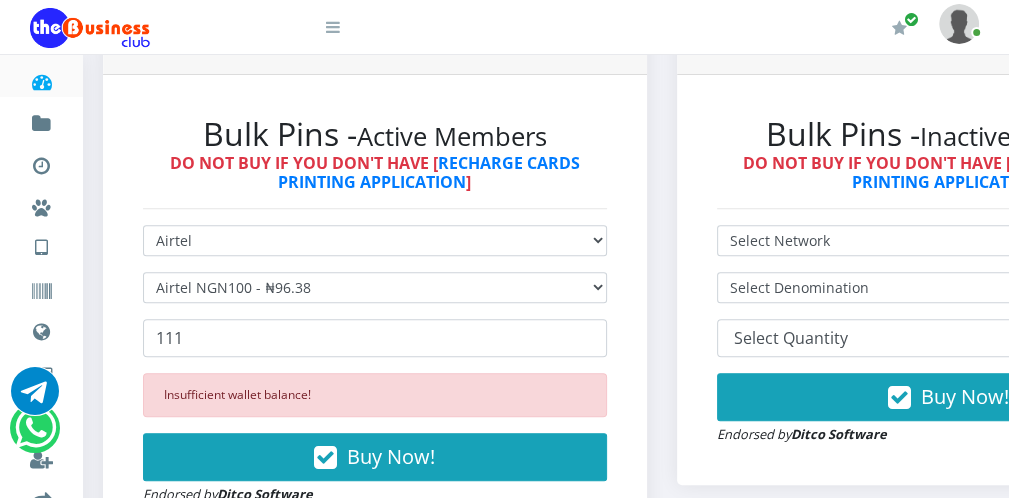click at bounding box center (333, 27) 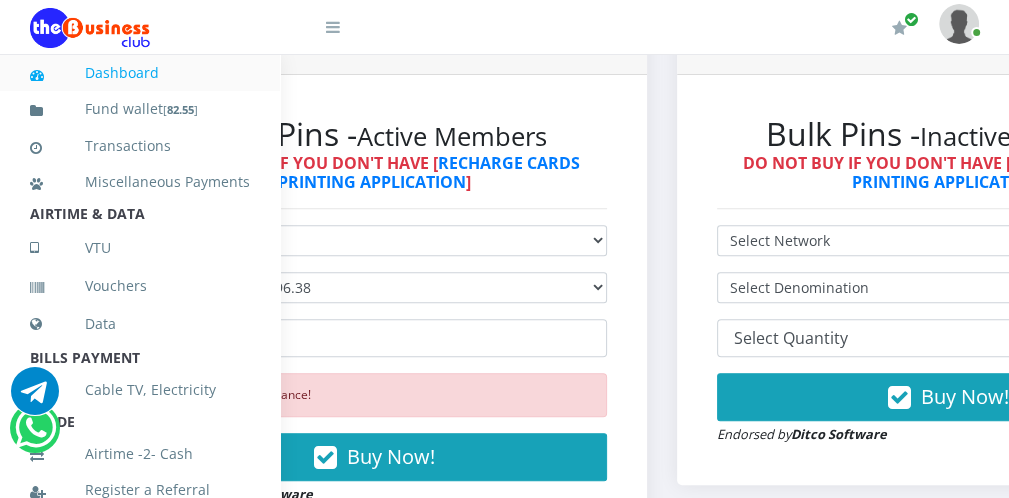 scroll, scrollTop: 436, scrollLeft: 0, axis: vertical 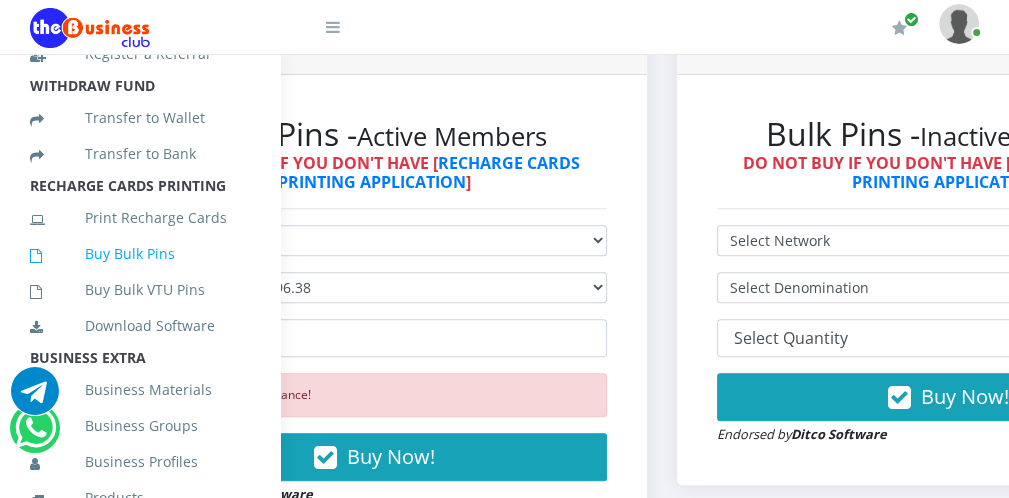 click on "Buy Bulk Pins" at bounding box center (140, 254) 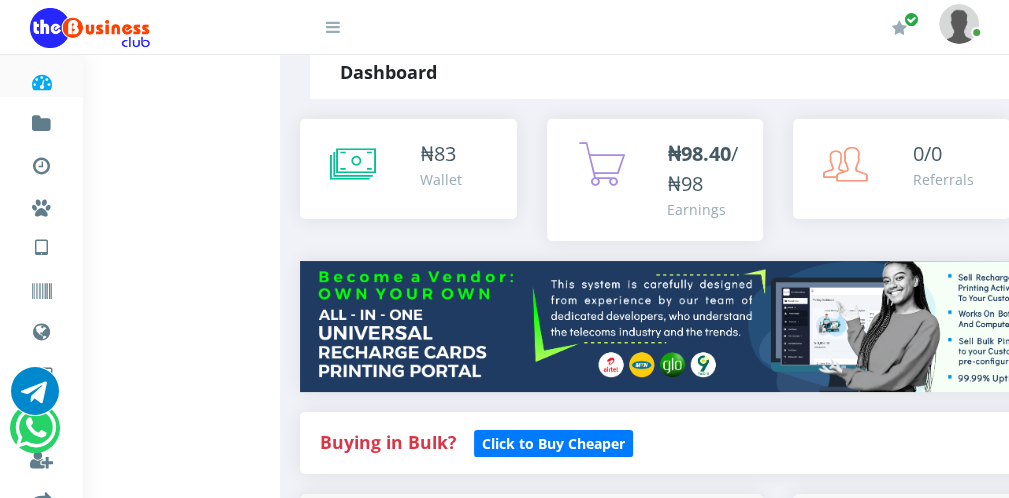 scroll, scrollTop: 79, scrollLeft: 0, axis: vertical 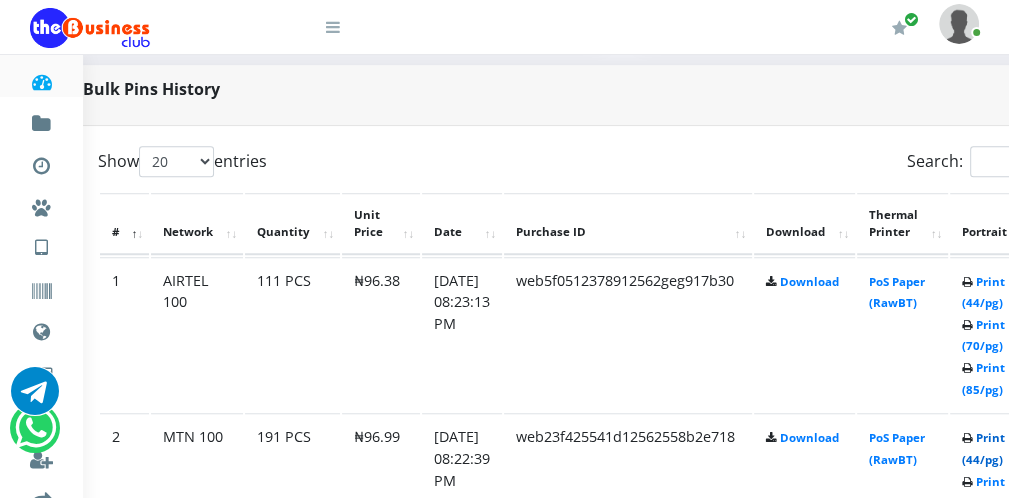 click on "Print (44/pg)" at bounding box center [983, 448] 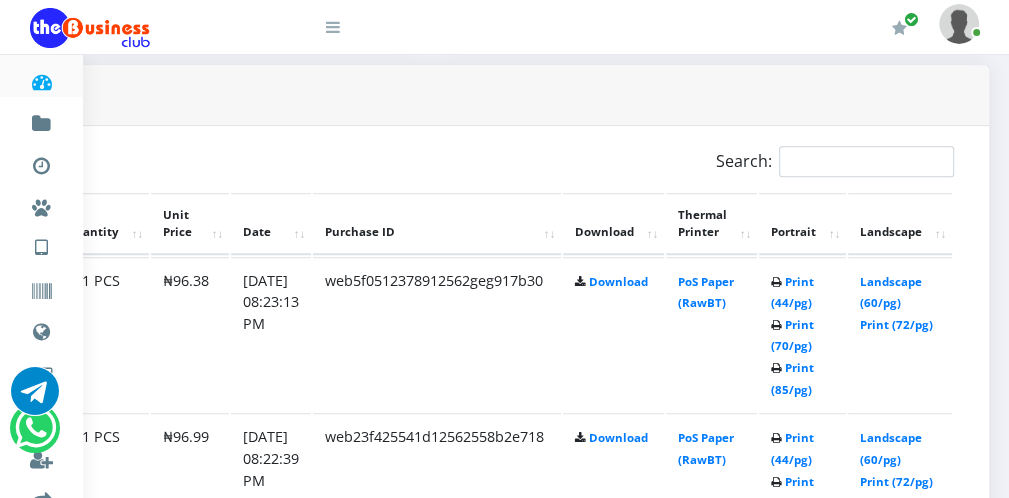 scroll, scrollTop: 0, scrollLeft: 0, axis: both 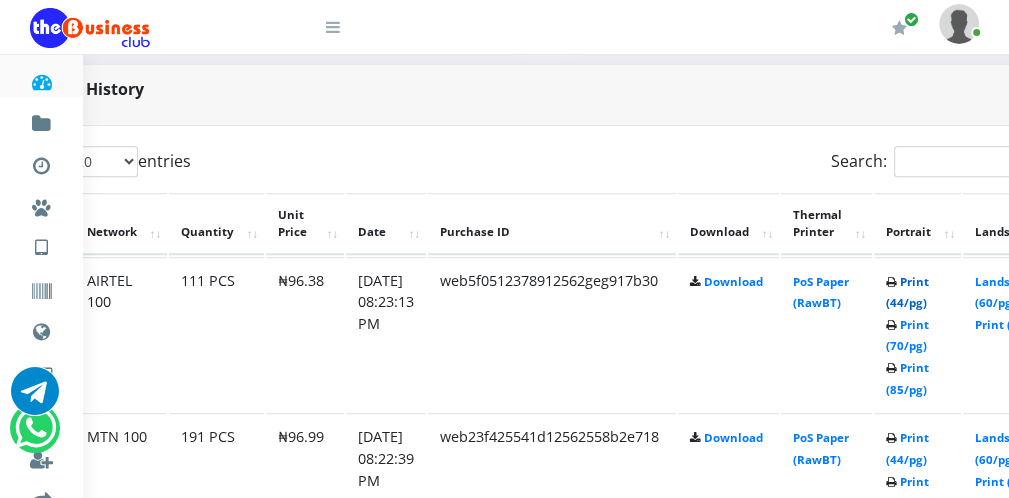 click on "Print (44/pg)" at bounding box center (907, 292) 